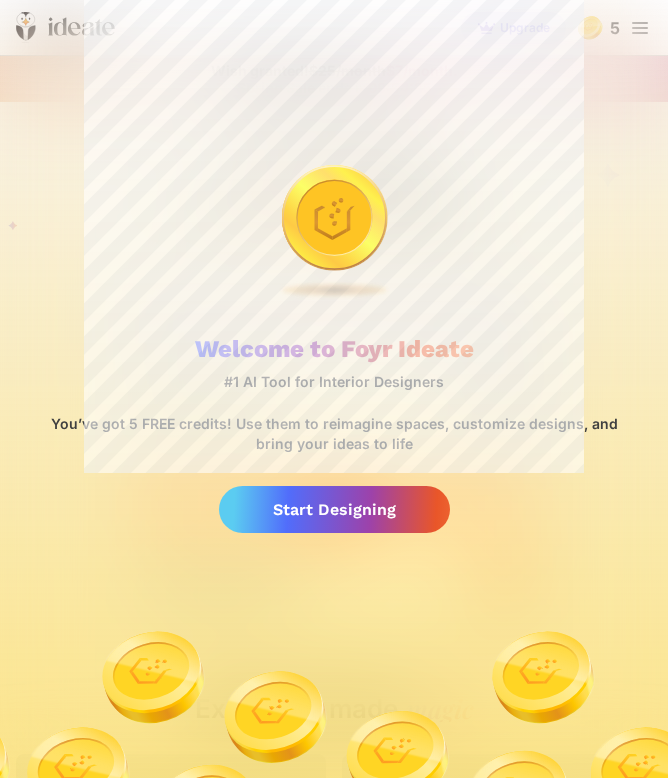 scroll, scrollTop: 0, scrollLeft: 0, axis: both 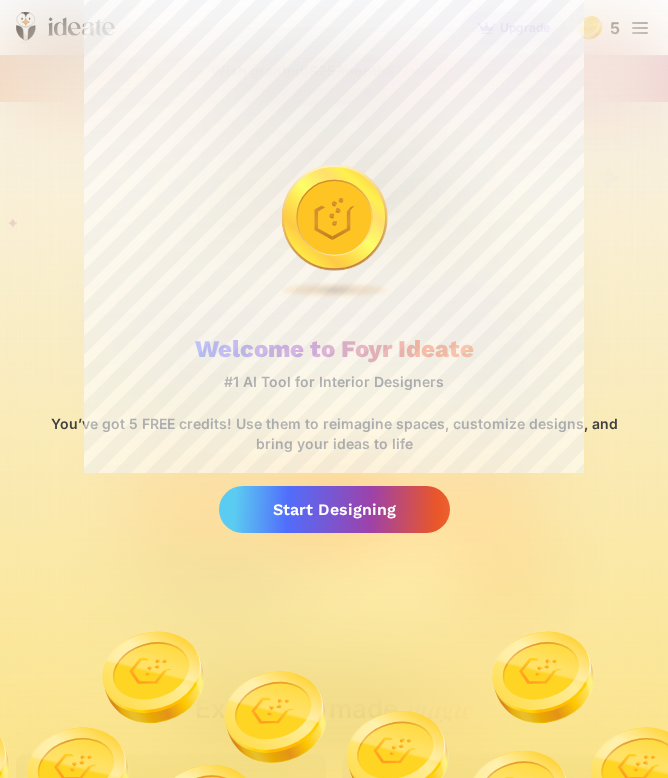 click on "Start Designing" at bounding box center (334, 509) 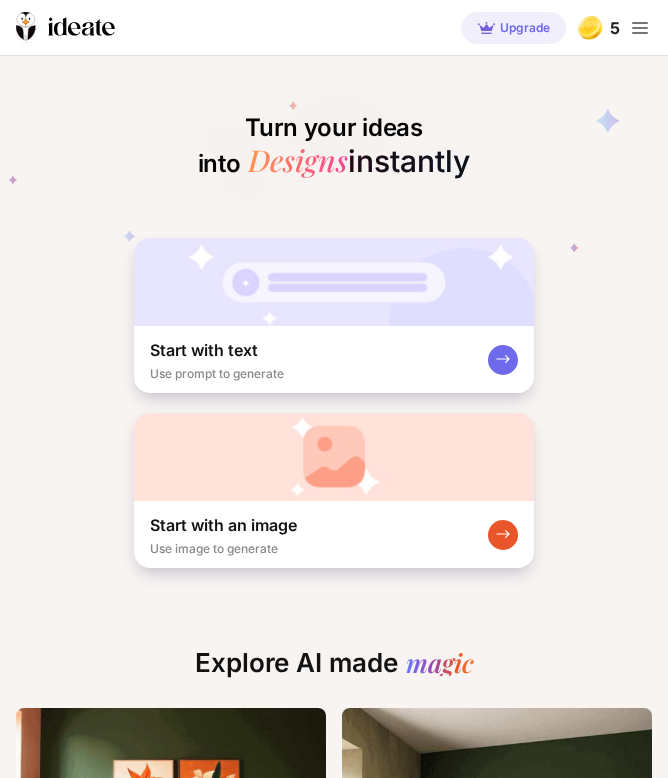 scroll, scrollTop: 0, scrollLeft: 0, axis: both 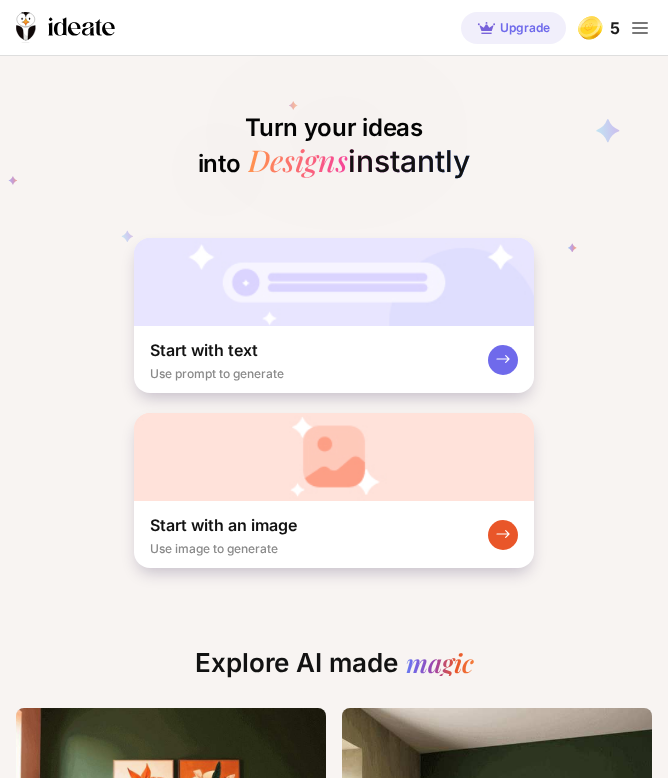 click 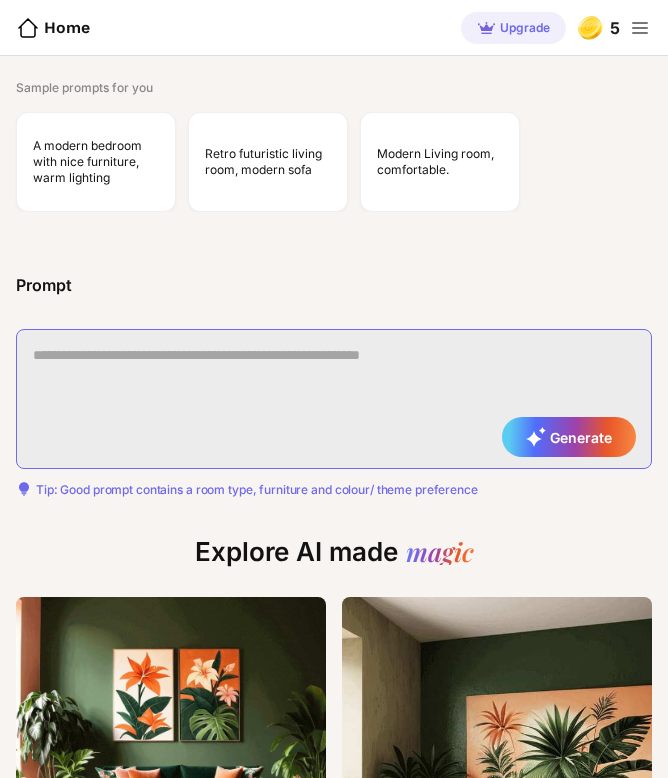 click at bounding box center [334, 399] 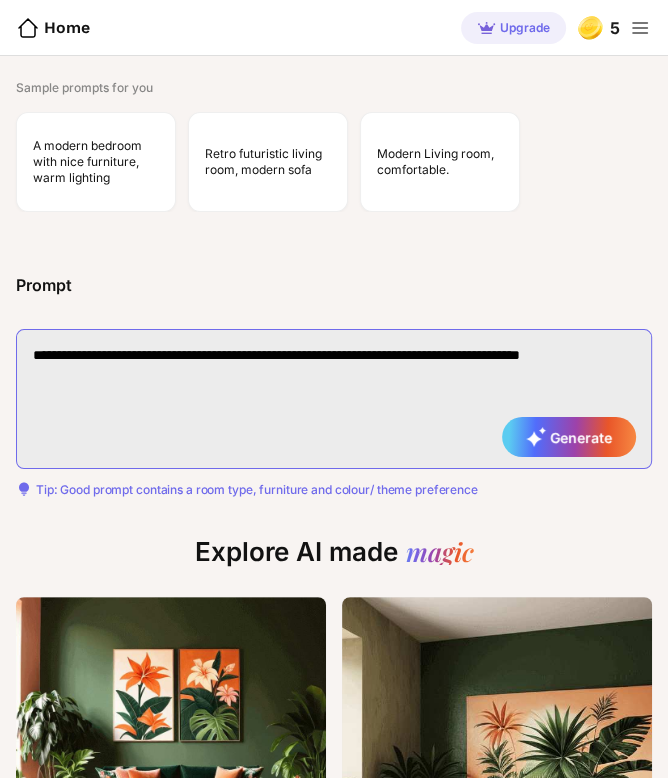click on "**********" at bounding box center [334, 399] 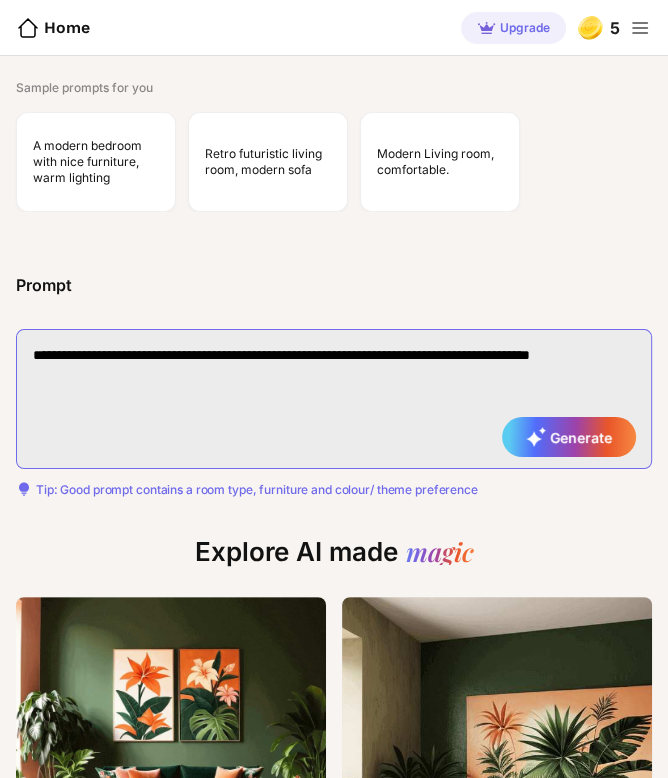 click on "**********" at bounding box center [334, 399] 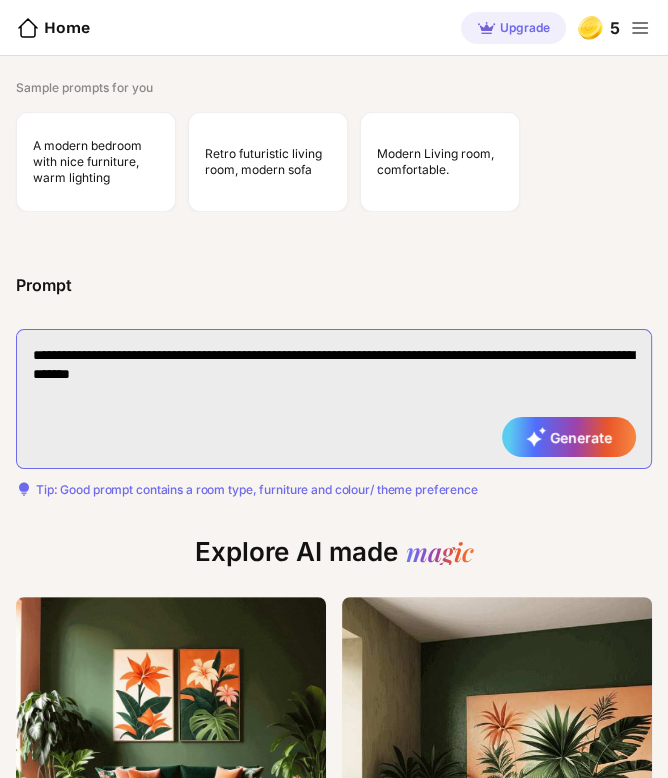type on "**********" 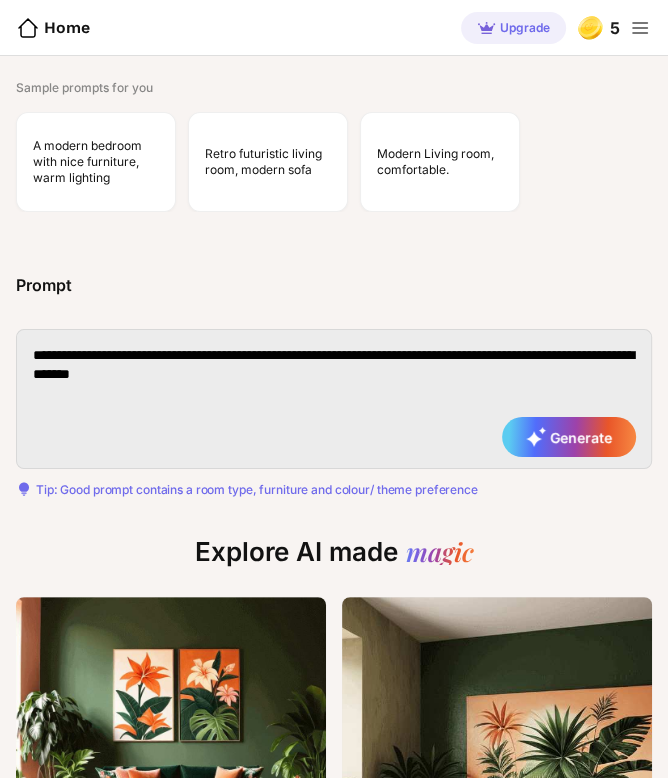 click on "Generate" at bounding box center [569, 437] 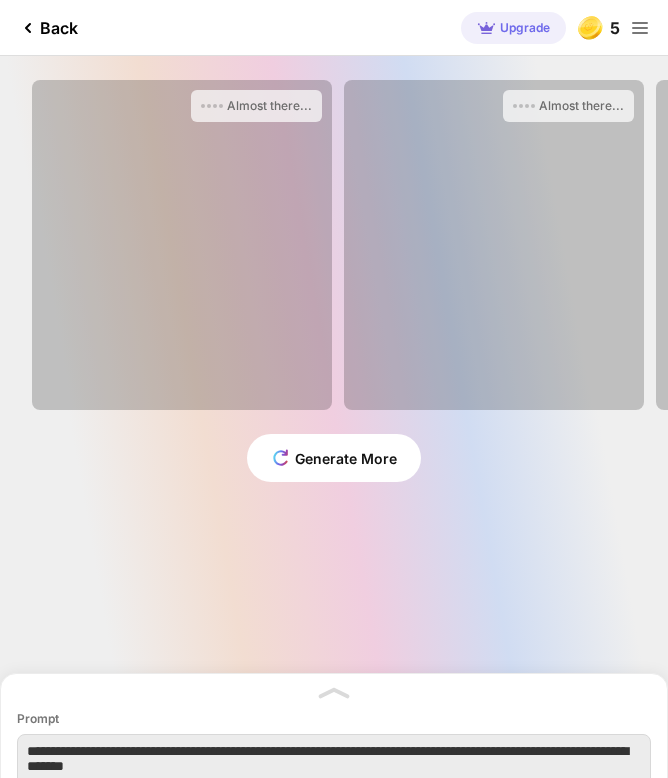 scroll, scrollTop: 0, scrollLeft: 0, axis: both 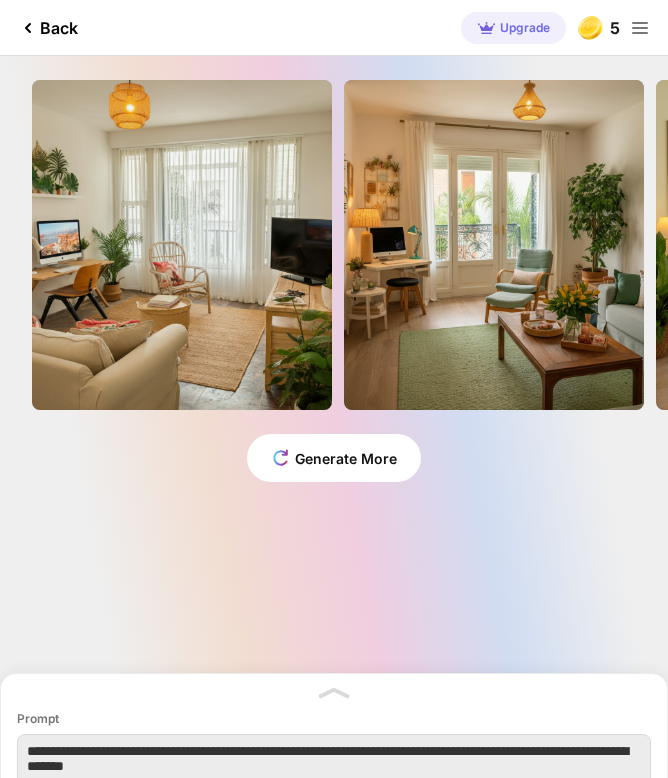 click 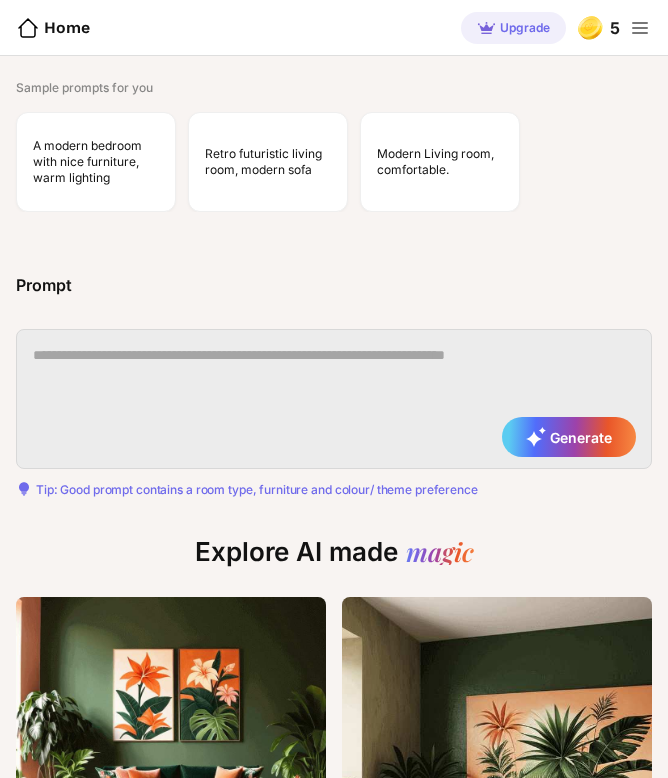 scroll, scrollTop: 0, scrollLeft: 0, axis: both 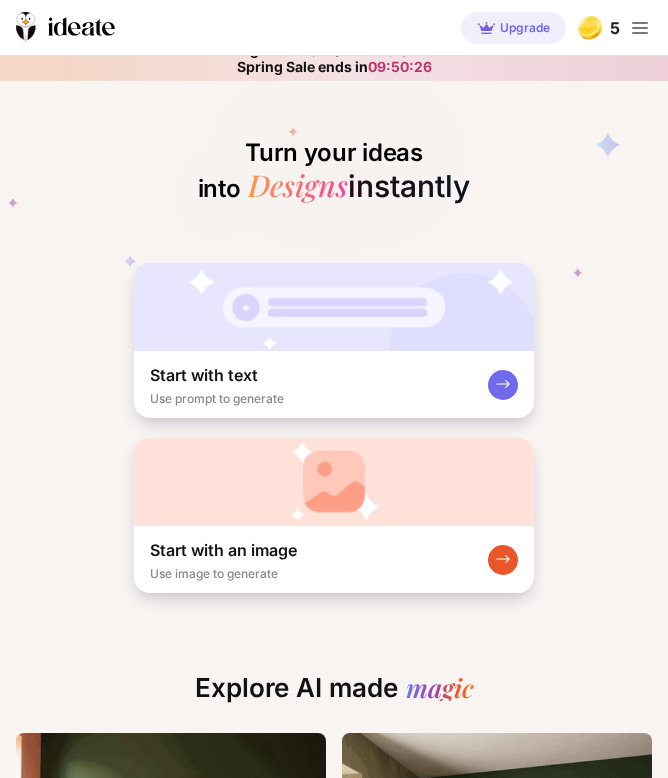 click at bounding box center [334, 482] 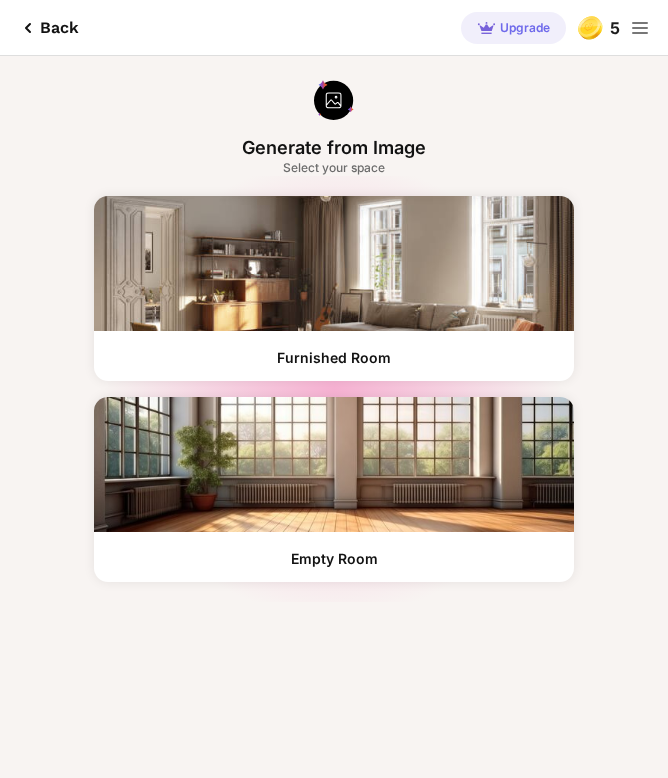 click at bounding box center (334, 263) 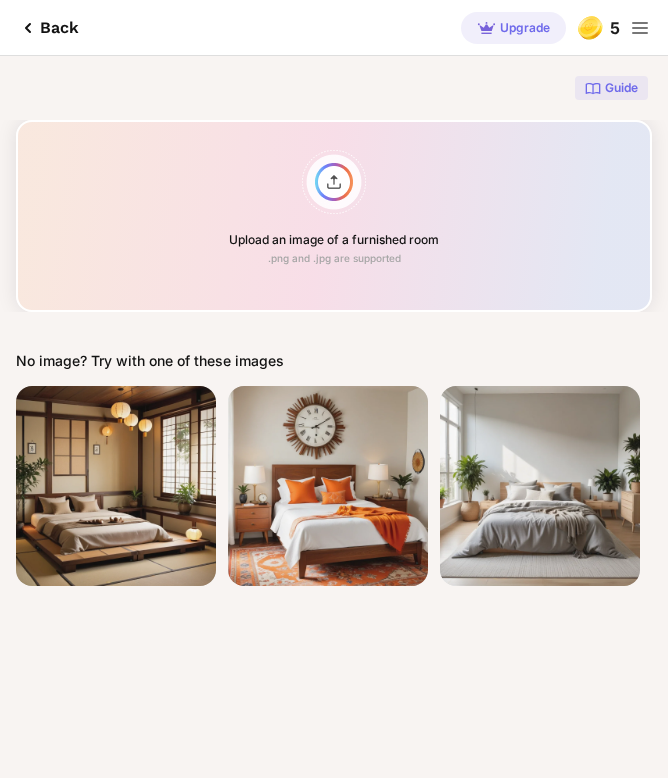 click on "Upload an image of a furnished room .png and .jpg are supported" at bounding box center [334, 216] 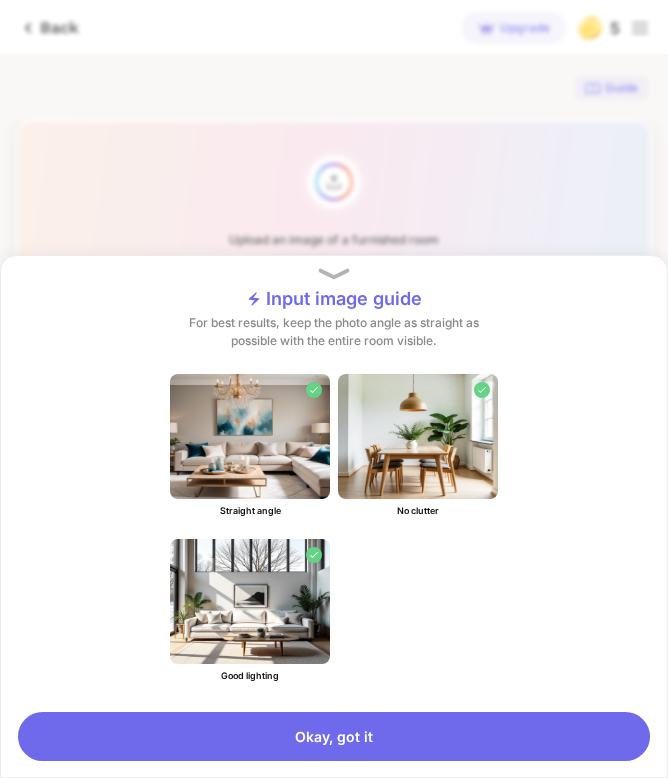 click on "Okay, got it" at bounding box center (334, 736) 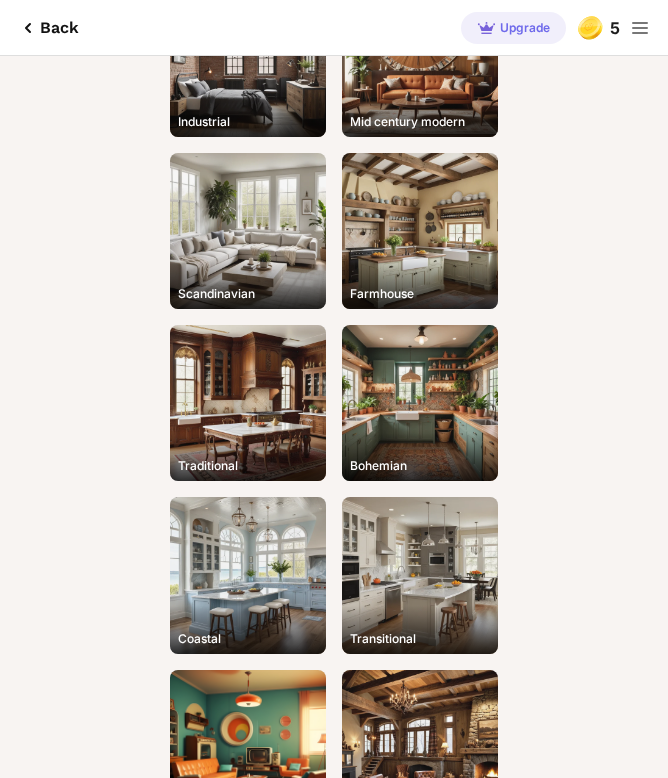 scroll, scrollTop: 503, scrollLeft: 0, axis: vertical 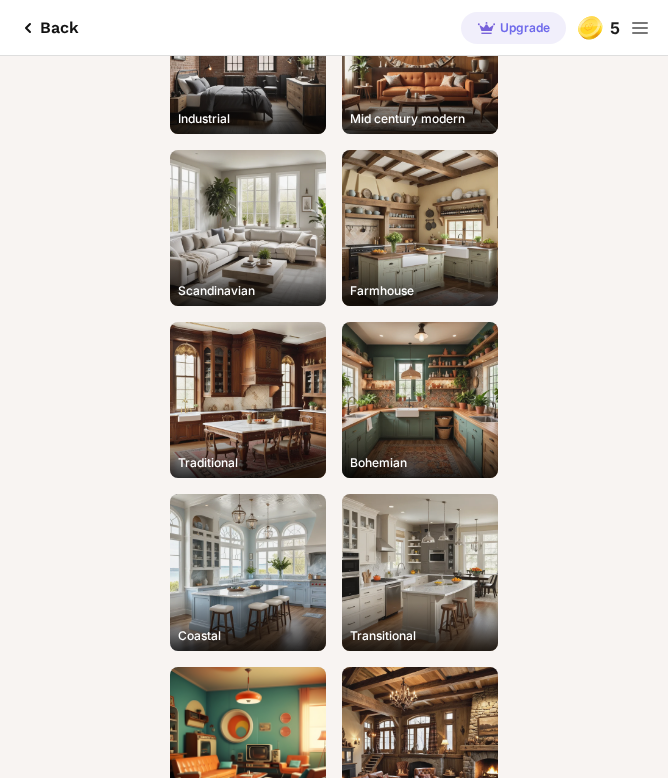 click on "Scandinavian" at bounding box center (248, 228) 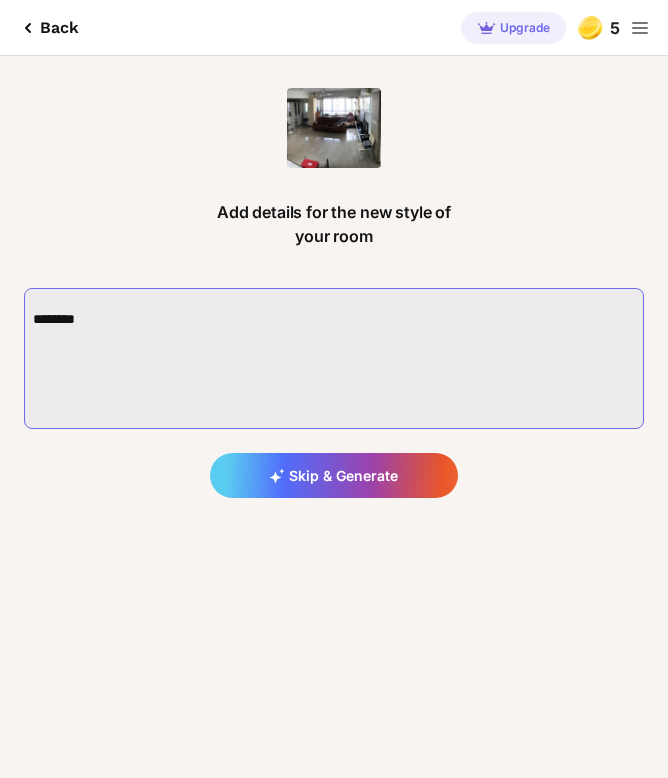 click at bounding box center [333, 358] 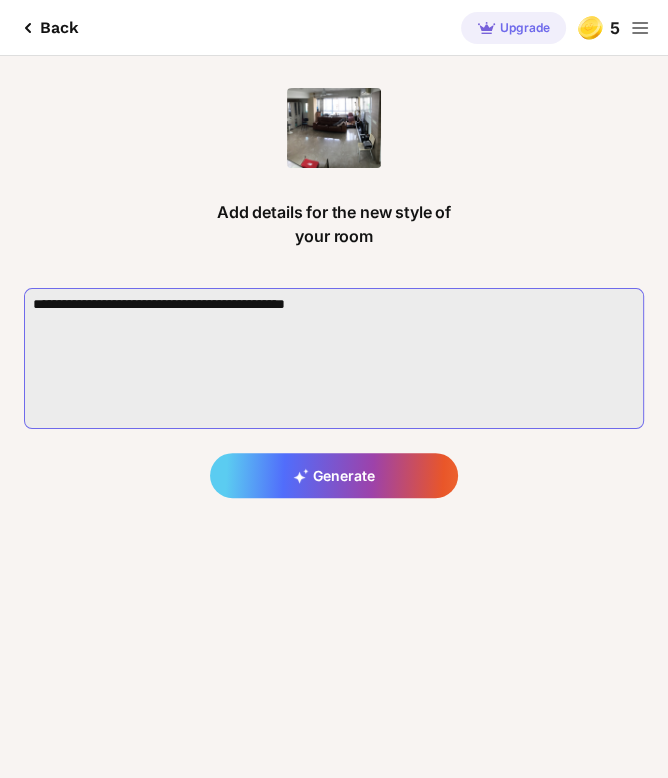 type on "**********" 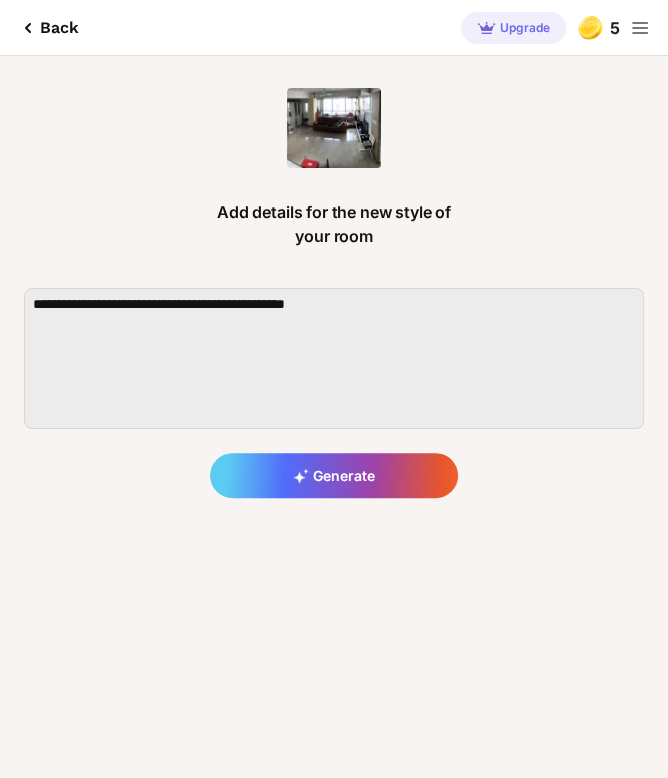click on "Generate" at bounding box center (334, 475) 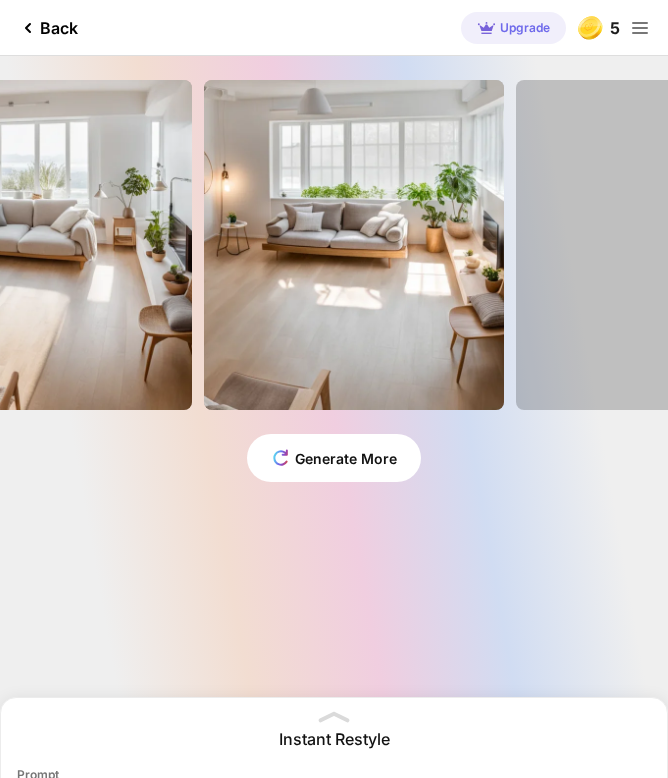 scroll, scrollTop: 0, scrollLeft: 572, axis: horizontal 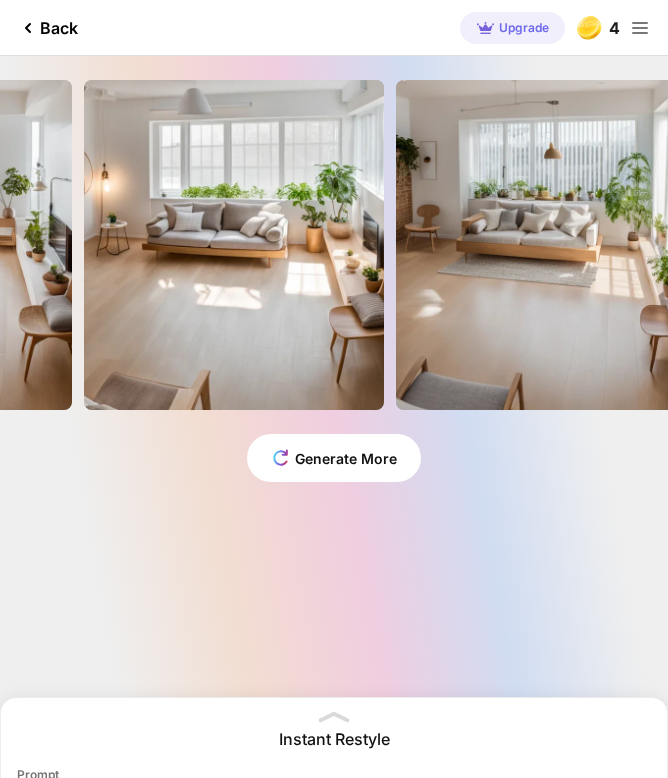 click on "Instant Restyle" 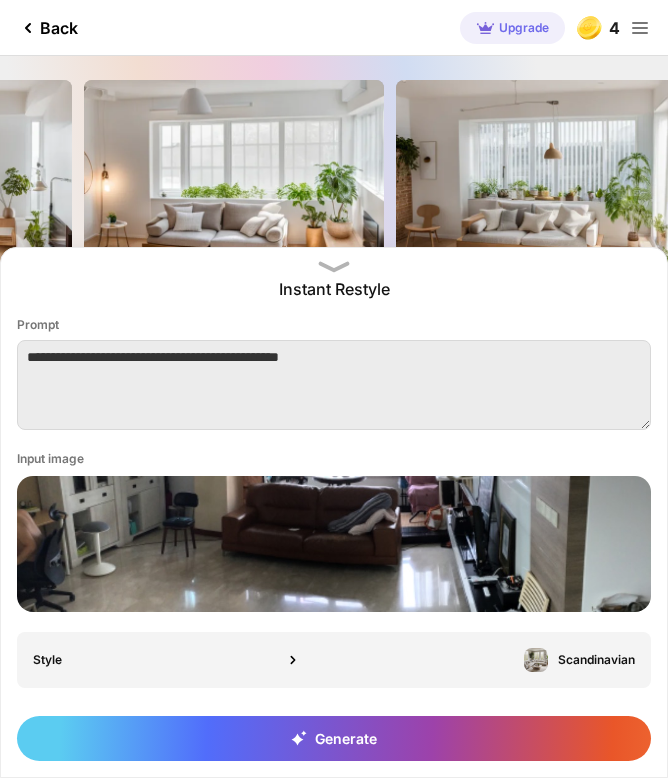 click on "Scandinavian" at bounding box center (596, 660) 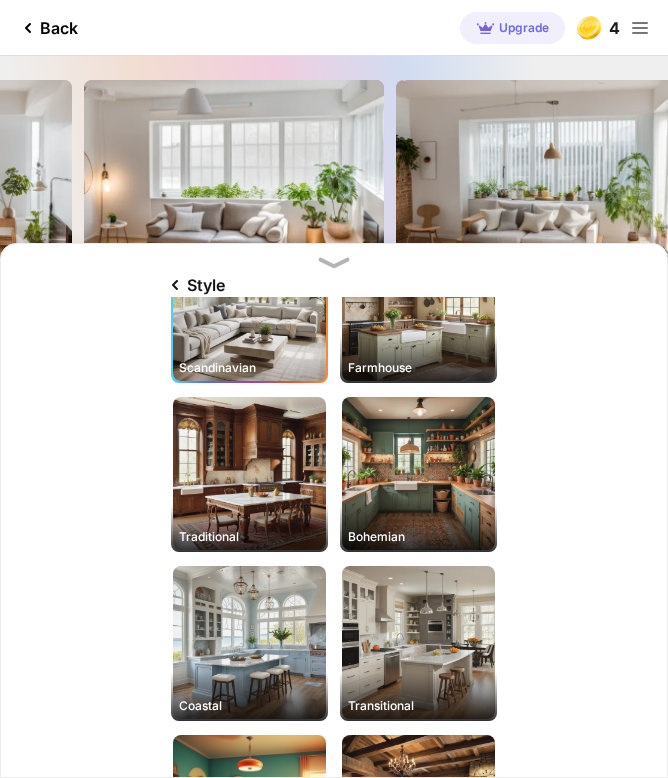 scroll, scrollTop: 731, scrollLeft: 0, axis: vertical 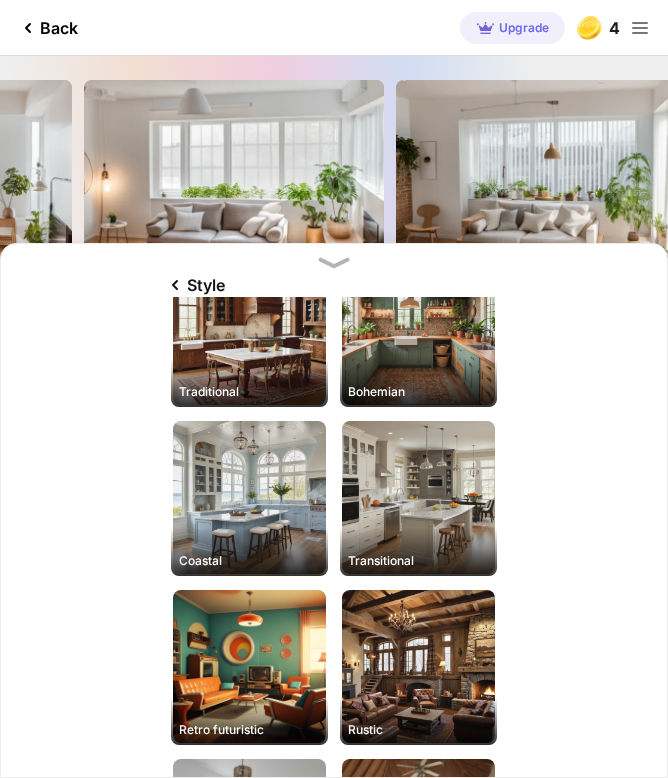 click on "Coastal" at bounding box center [249, 497] 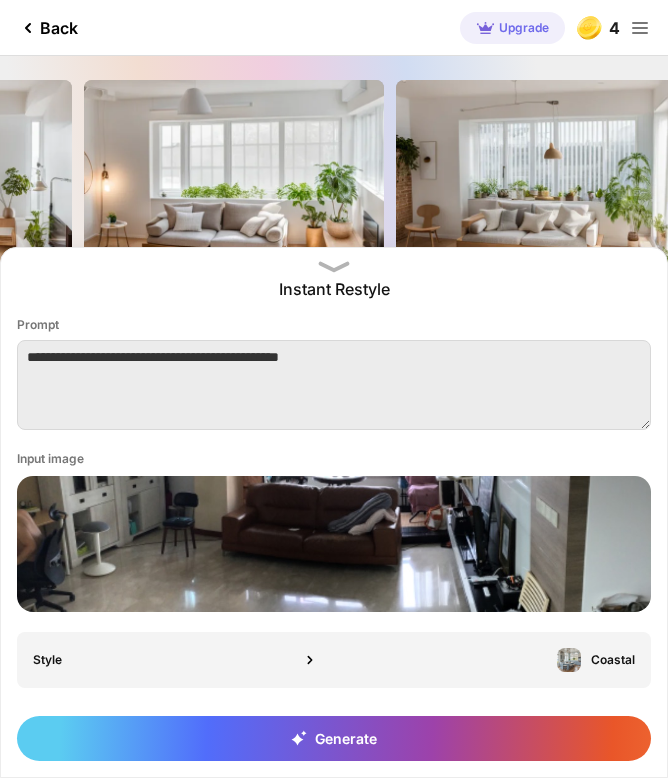 click 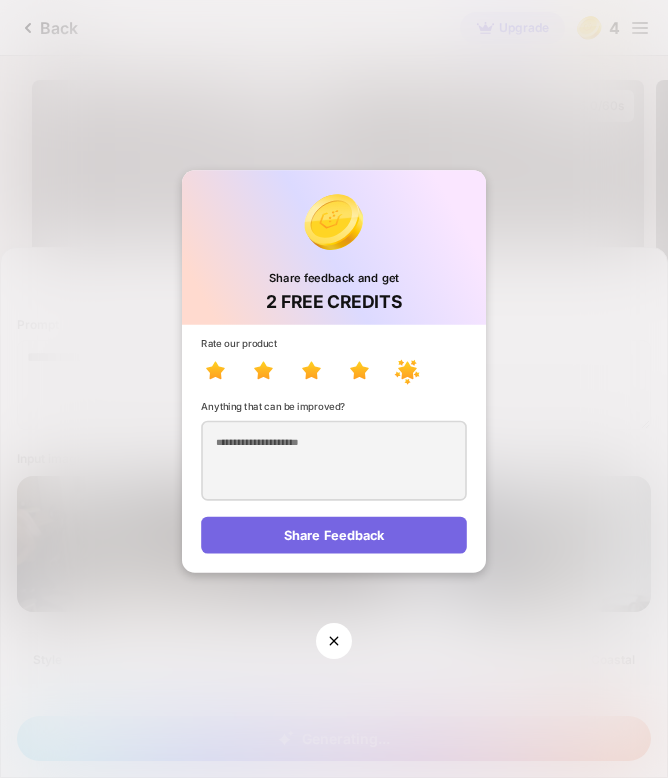 click on "Share Feedback" at bounding box center (334, 534) 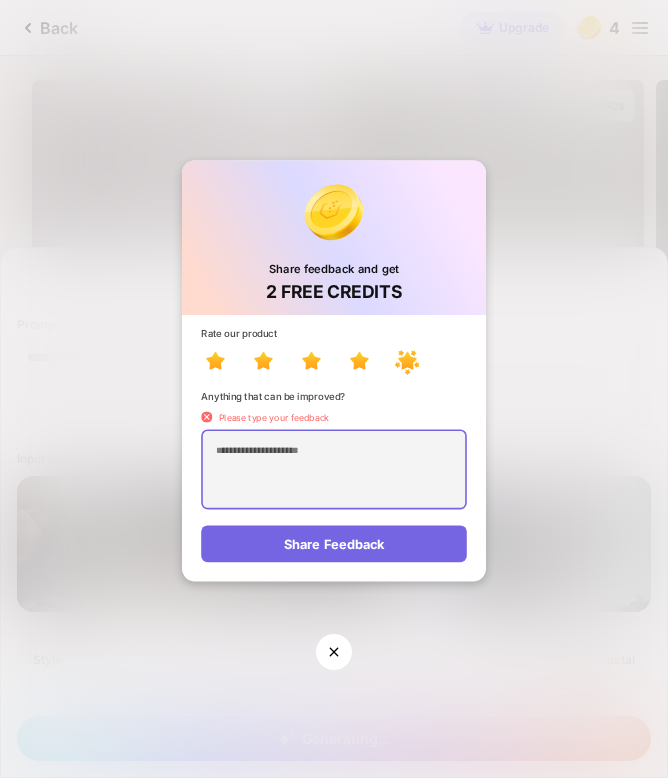 click at bounding box center (334, 469) 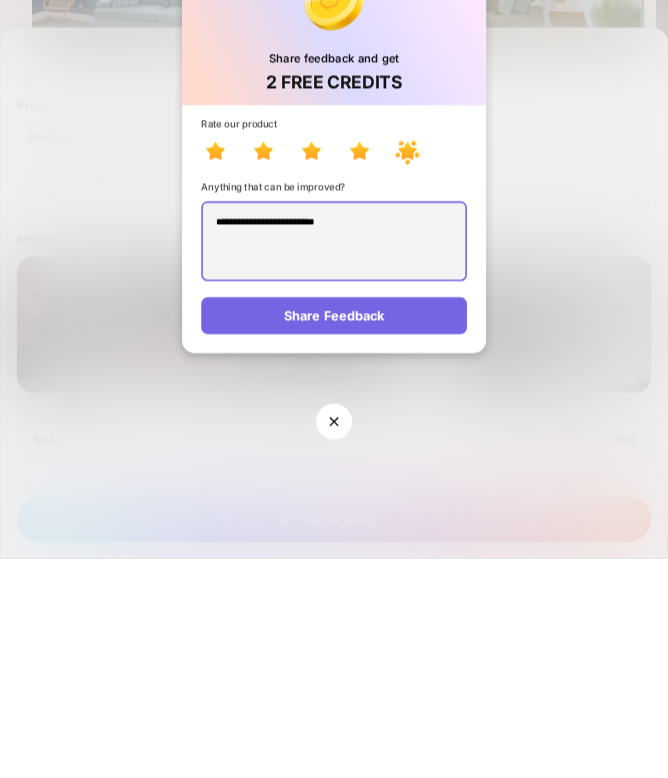 type on "**********" 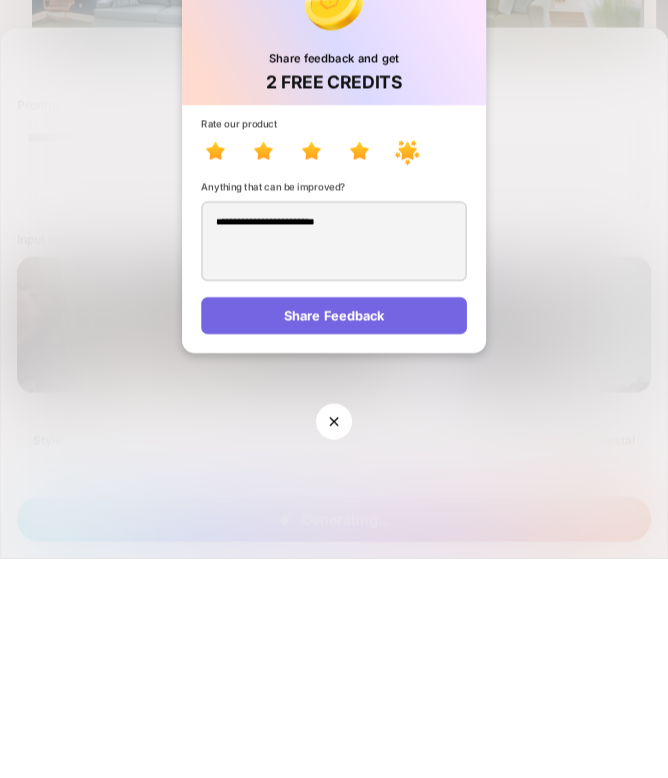click on "Share Feedback" at bounding box center (334, 534) 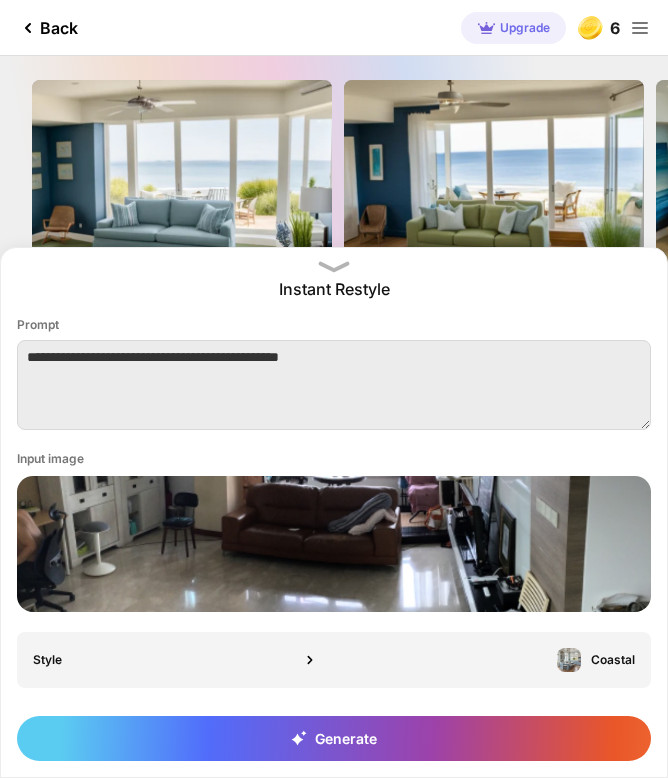 scroll, scrollTop: 0, scrollLeft: 0, axis: both 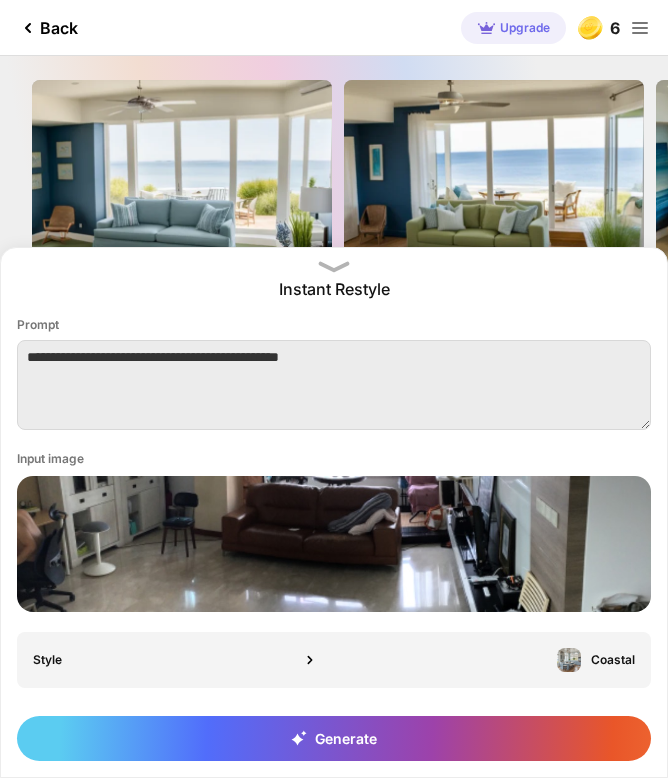 click on "Coastal" at bounding box center [613, 660] 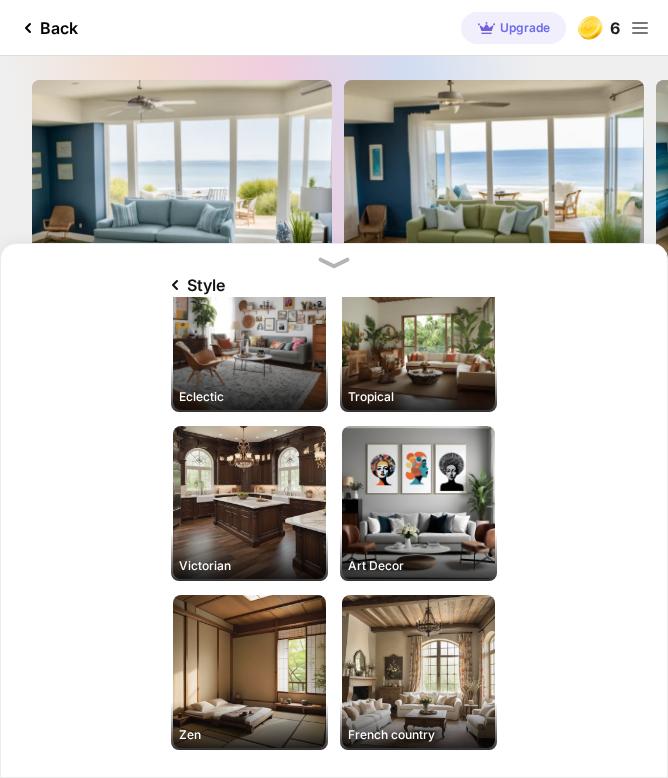 scroll, scrollTop: 1233, scrollLeft: 0, axis: vertical 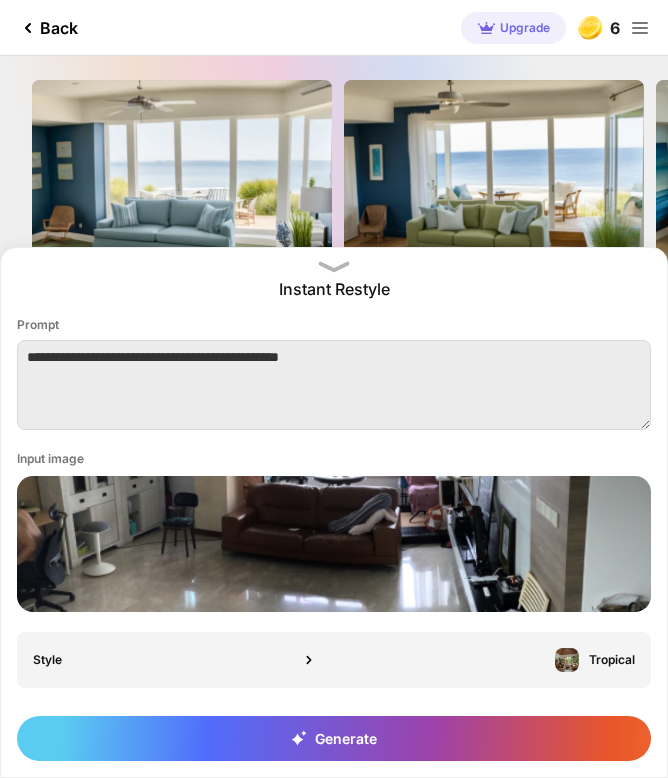 click 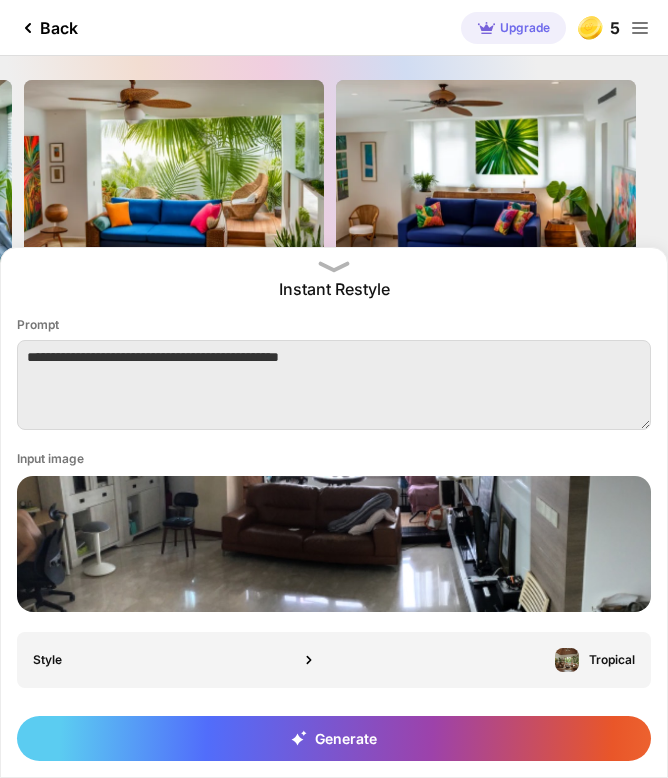 scroll, scrollTop: 0, scrollLeft: 632, axis: horizontal 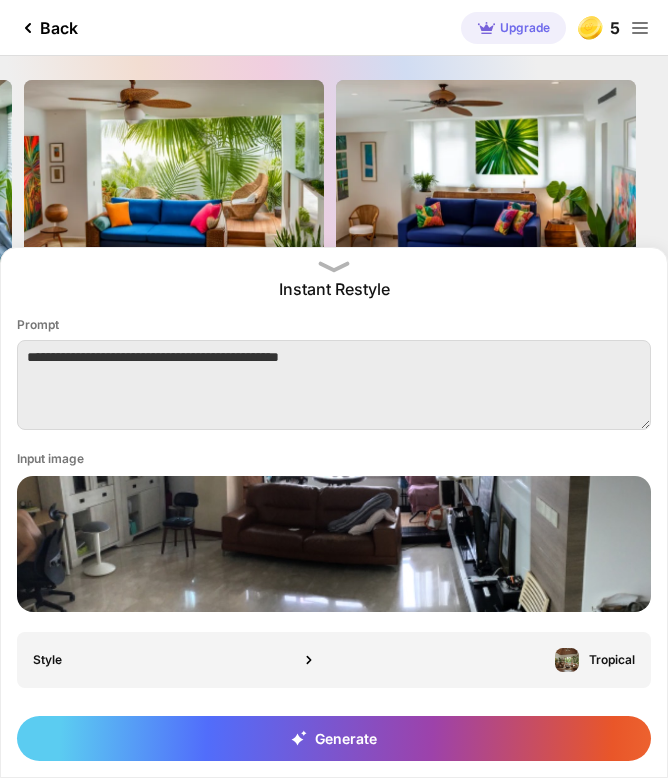 click on "Tropical" at bounding box center (612, 660) 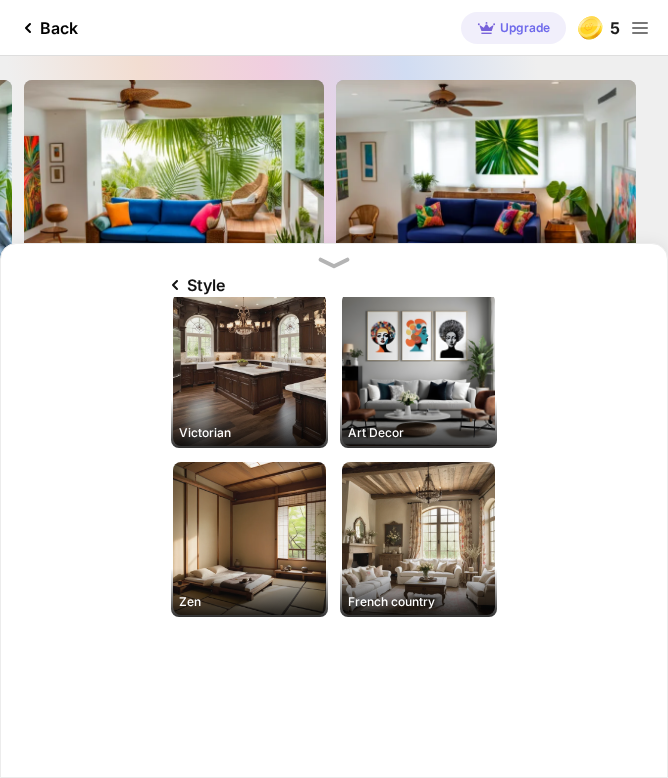 scroll, scrollTop: 1366, scrollLeft: 0, axis: vertical 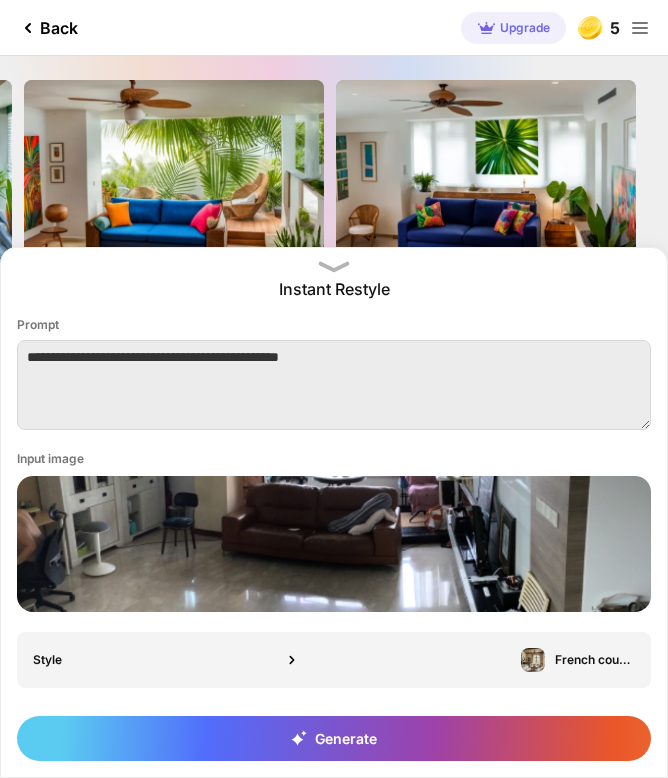click 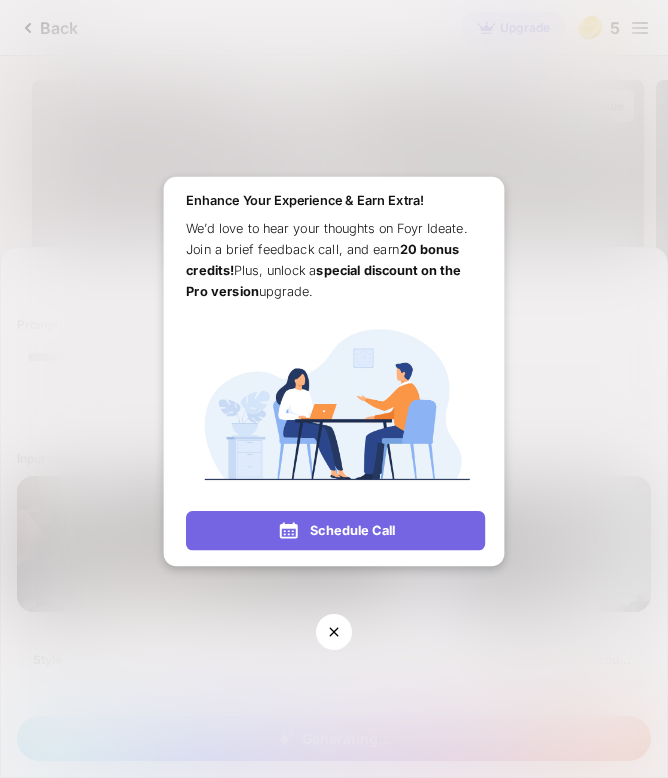 click 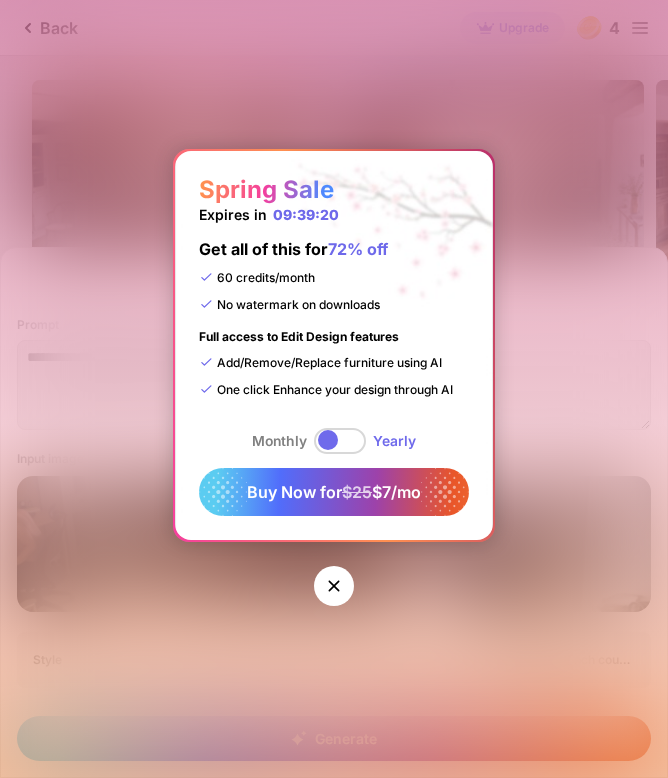click 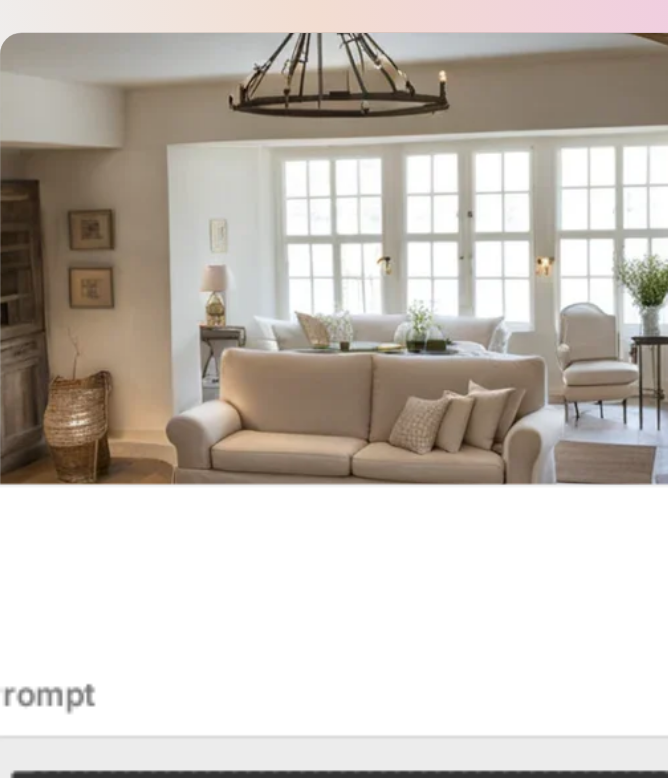 scroll, scrollTop: 0, scrollLeft: 632, axis: horizontal 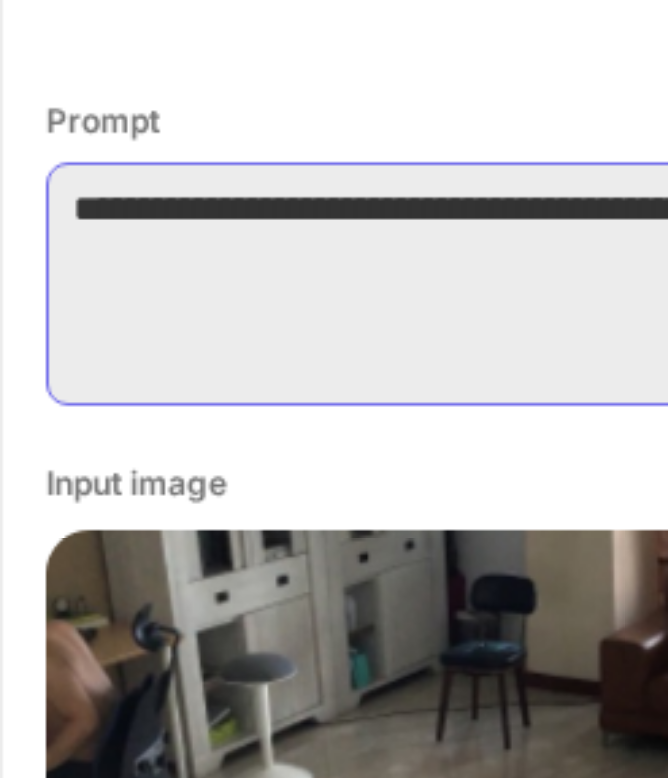 click on "**********" at bounding box center (334, 385) 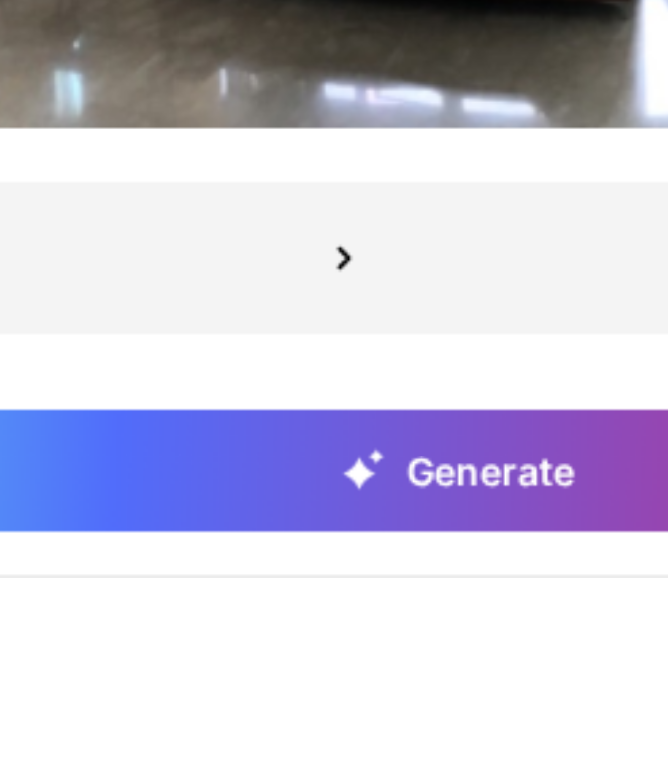 type on "**********" 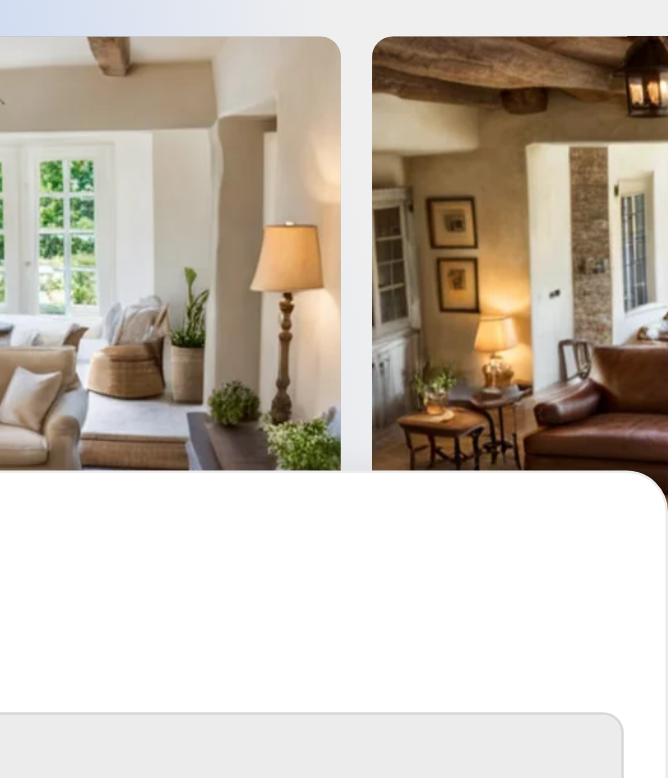 scroll, scrollTop: 0, scrollLeft: 412, axis: horizontal 